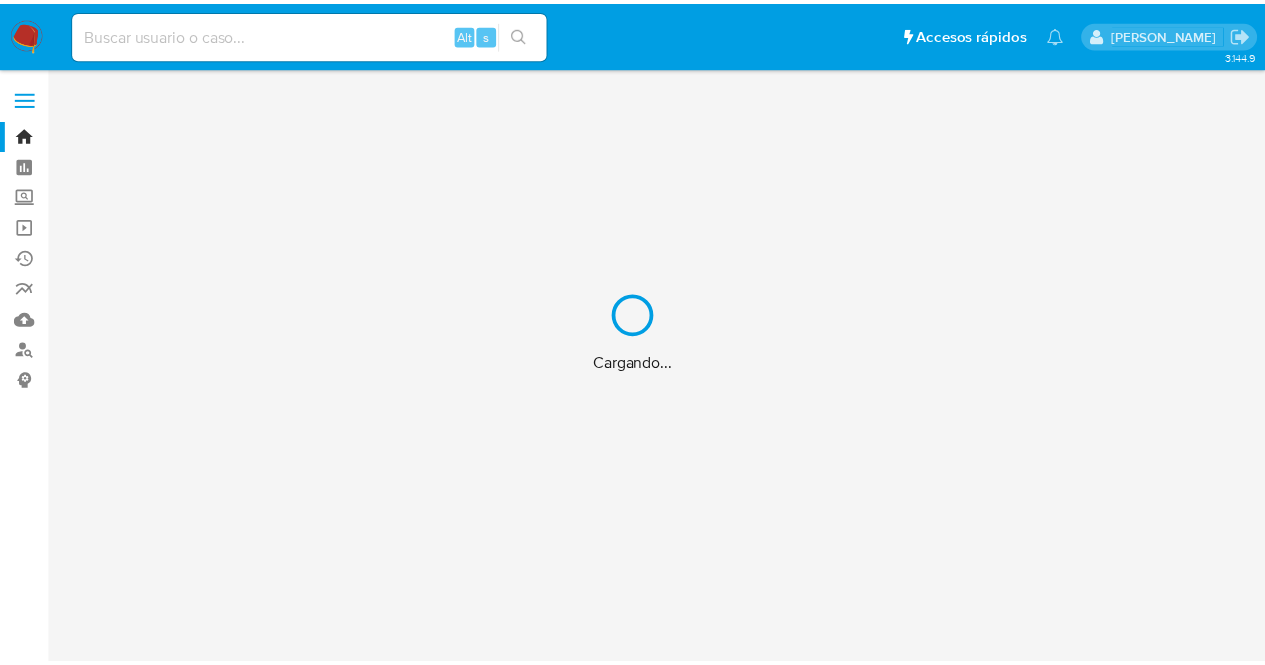 scroll, scrollTop: 0, scrollLeft: 0, axis: both 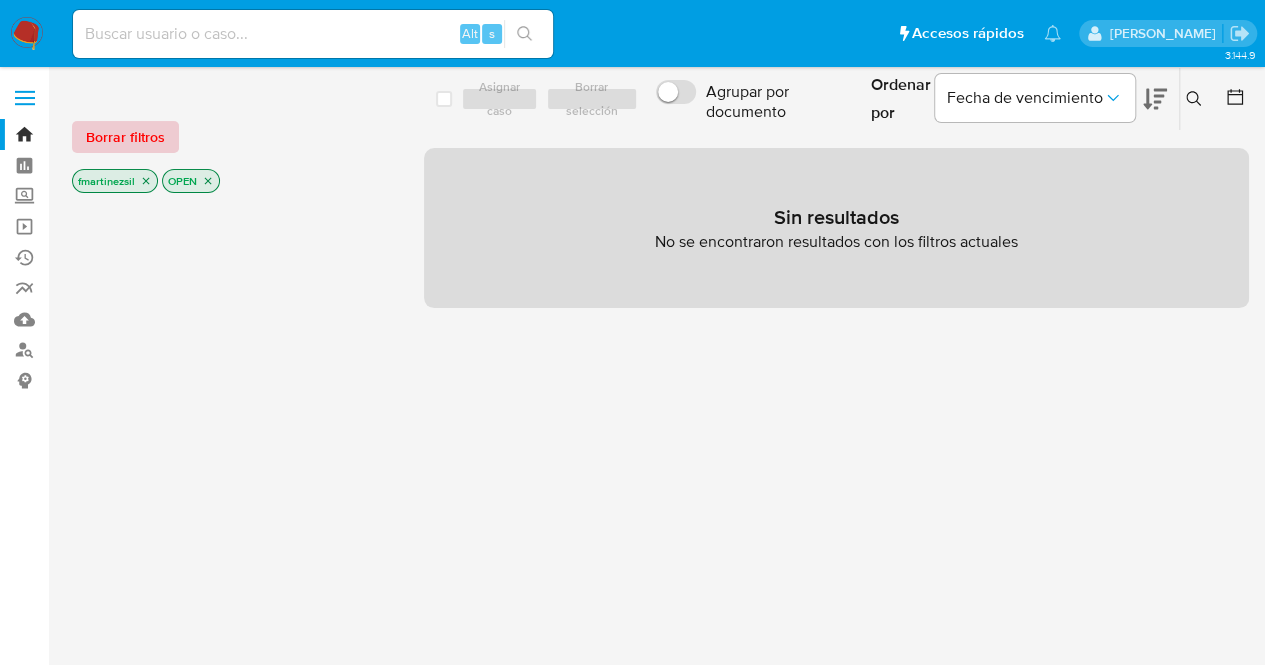 click on "Borrar filtros" at bounding box center [125, 137] 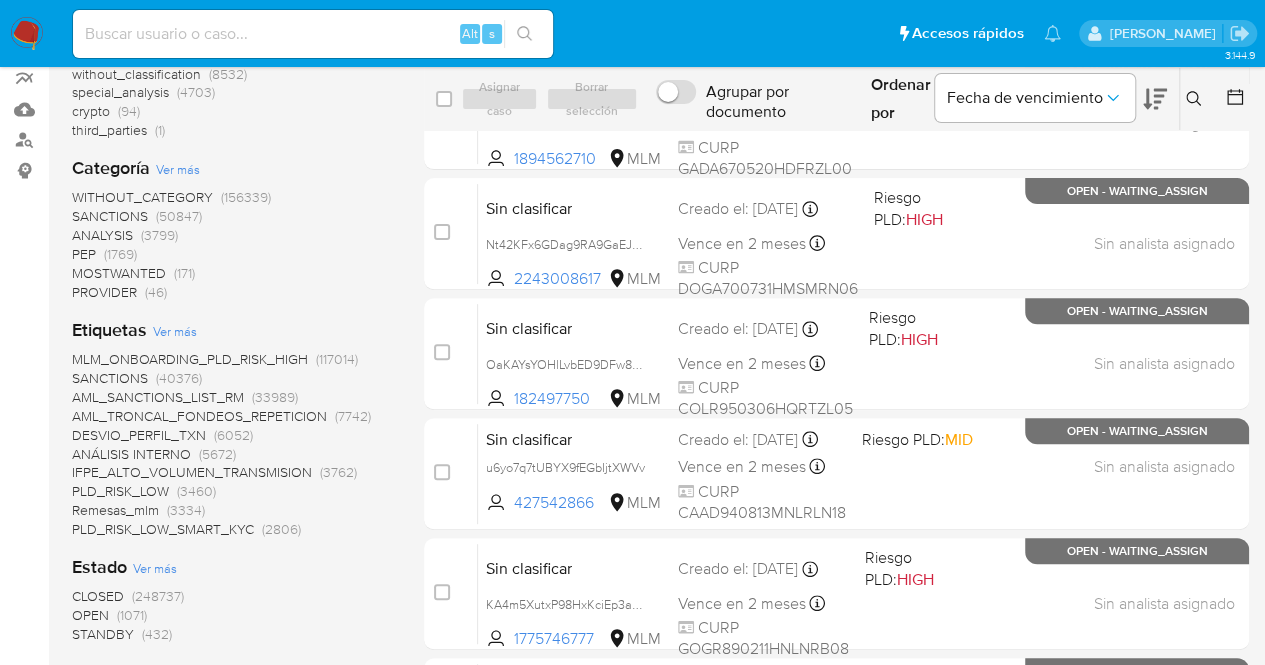 scroll, scrollTop: 400, scrollLeft: 0, axis: vertical 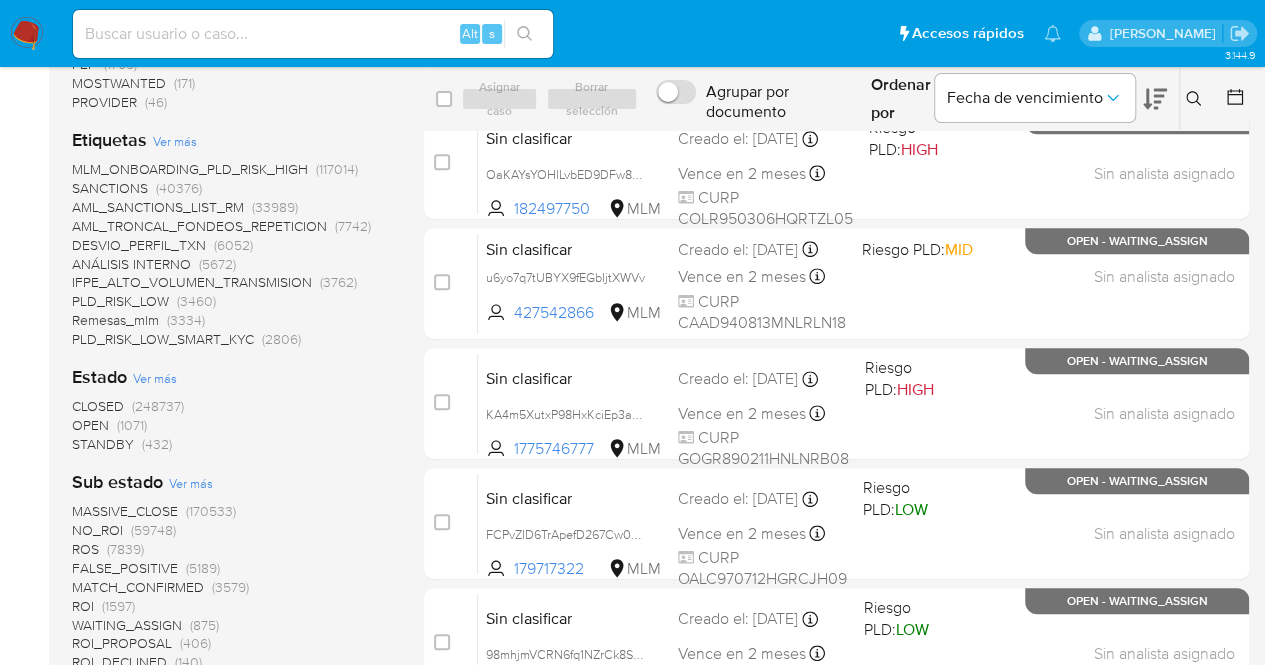 click on "OPEN" at bounding box center [90, 425] 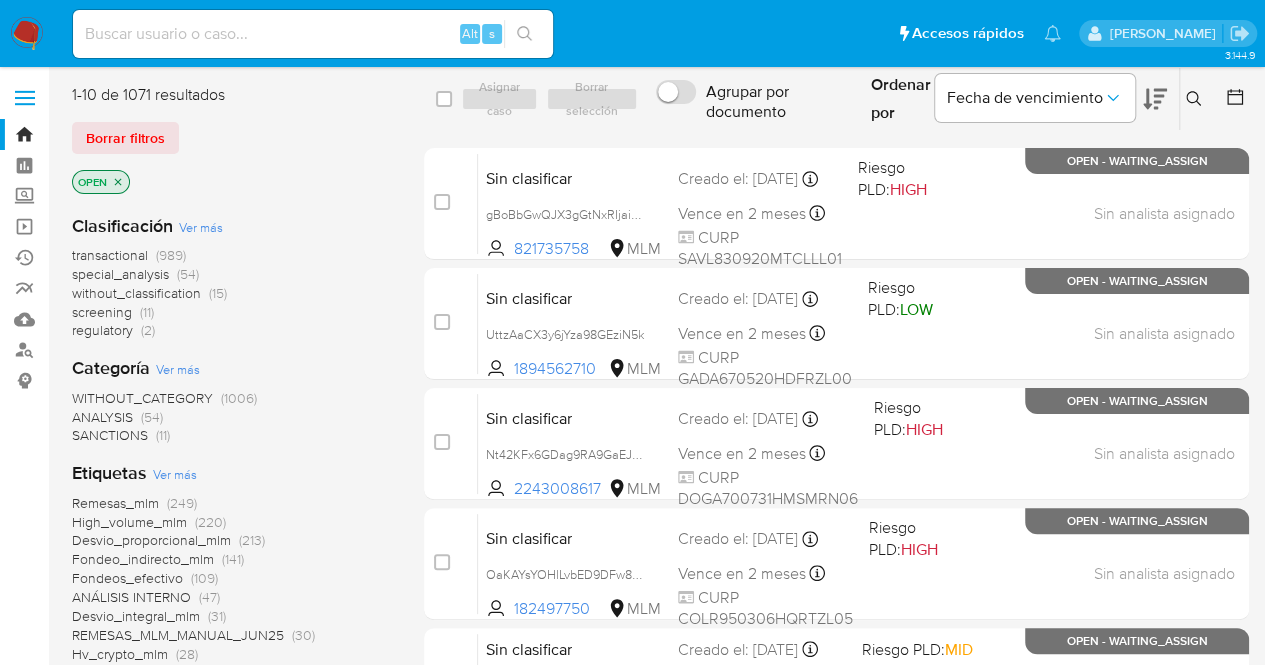 scroll, scrollTop: 100, scrollLeft: 0, axis: vertical 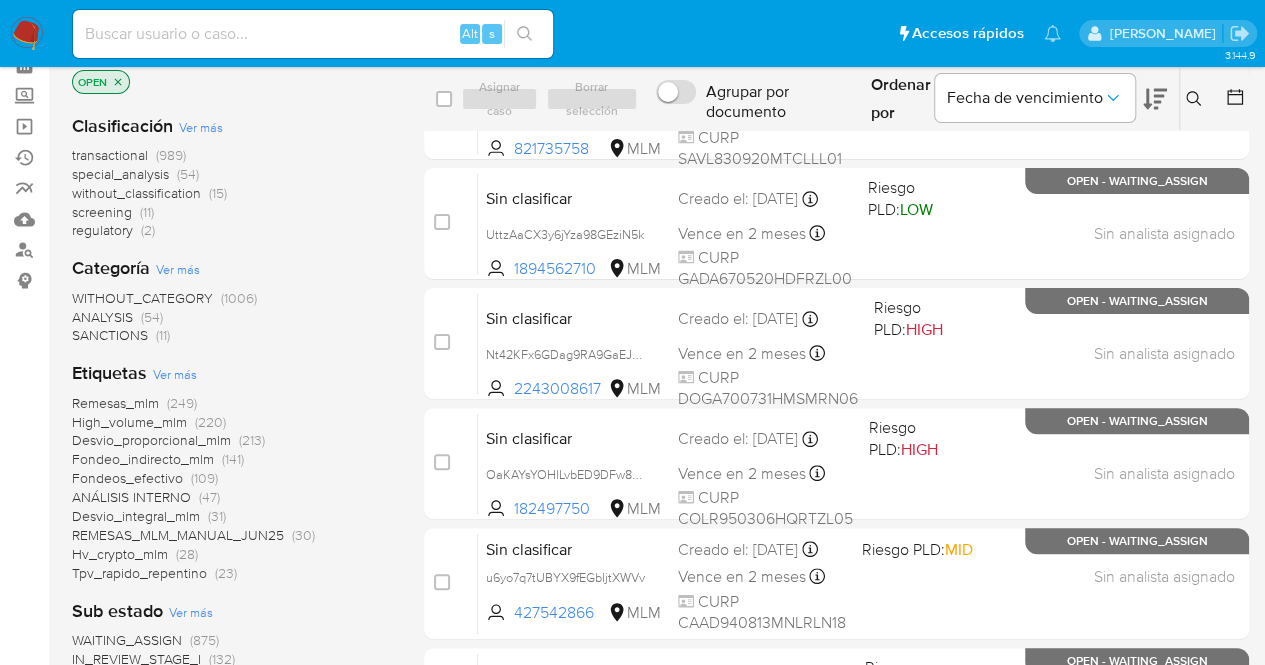 click on "SANCTIONS" at bounding box center (110, 335) 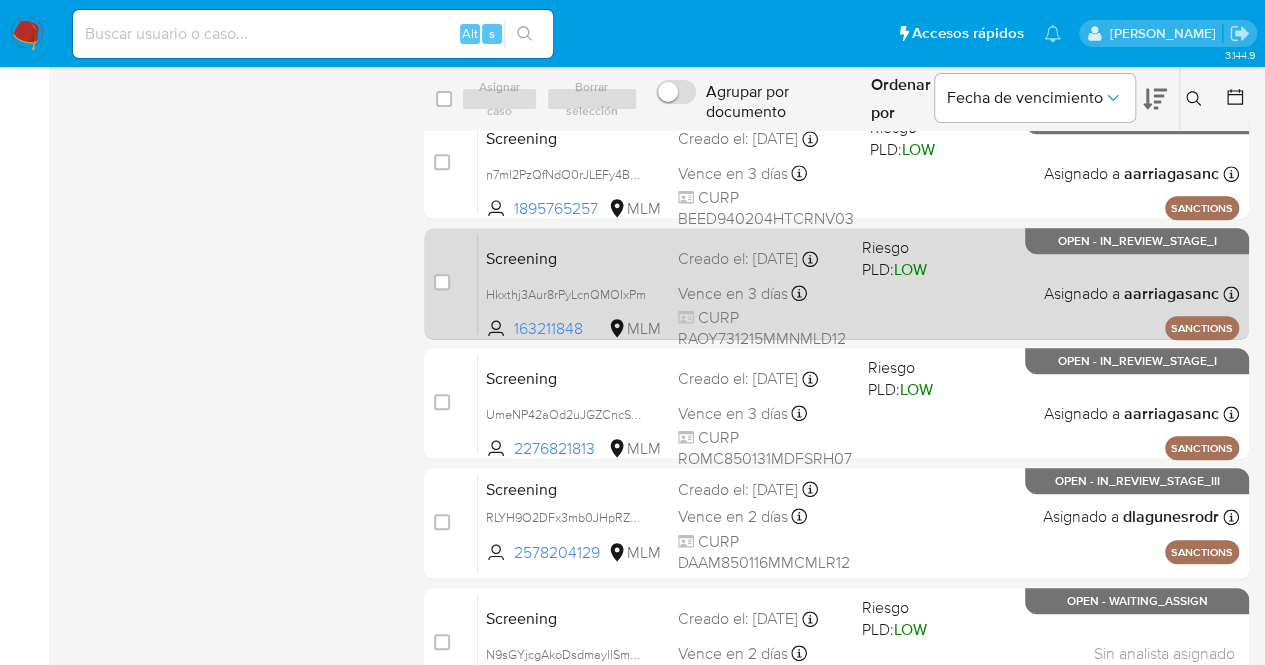 scroll, scrollTop: 759, scrollLeft: 0, axis: vertical 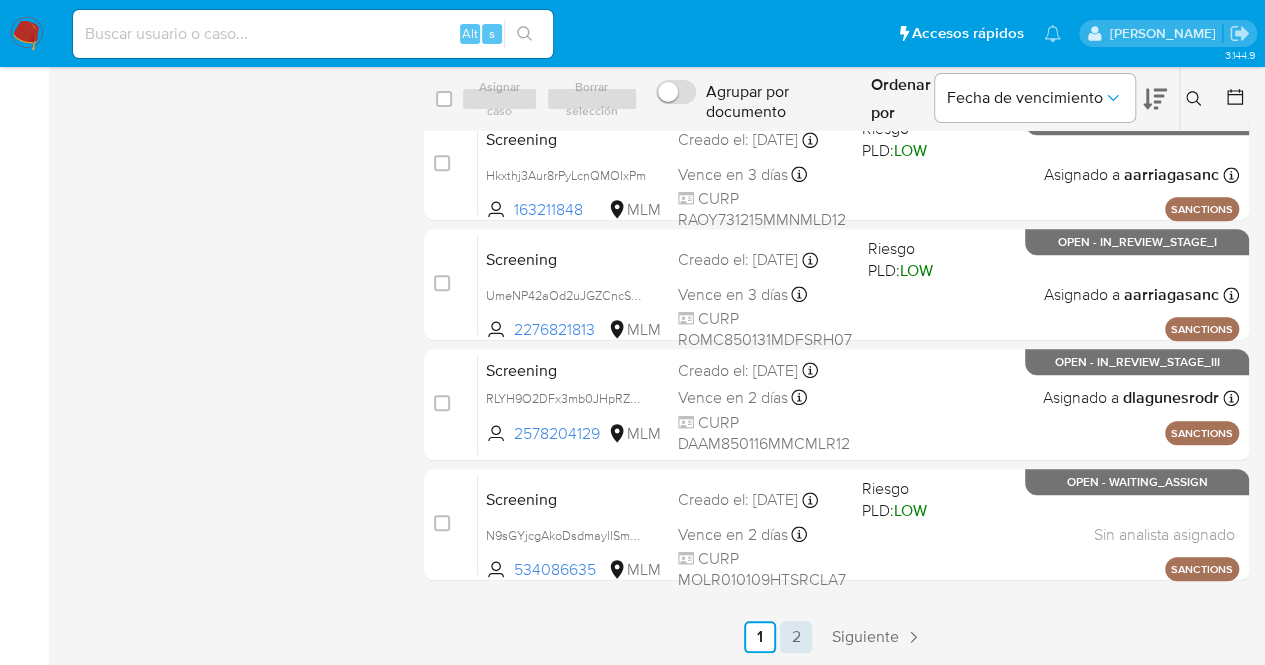 click on "2" at bounding box center (796, 637) 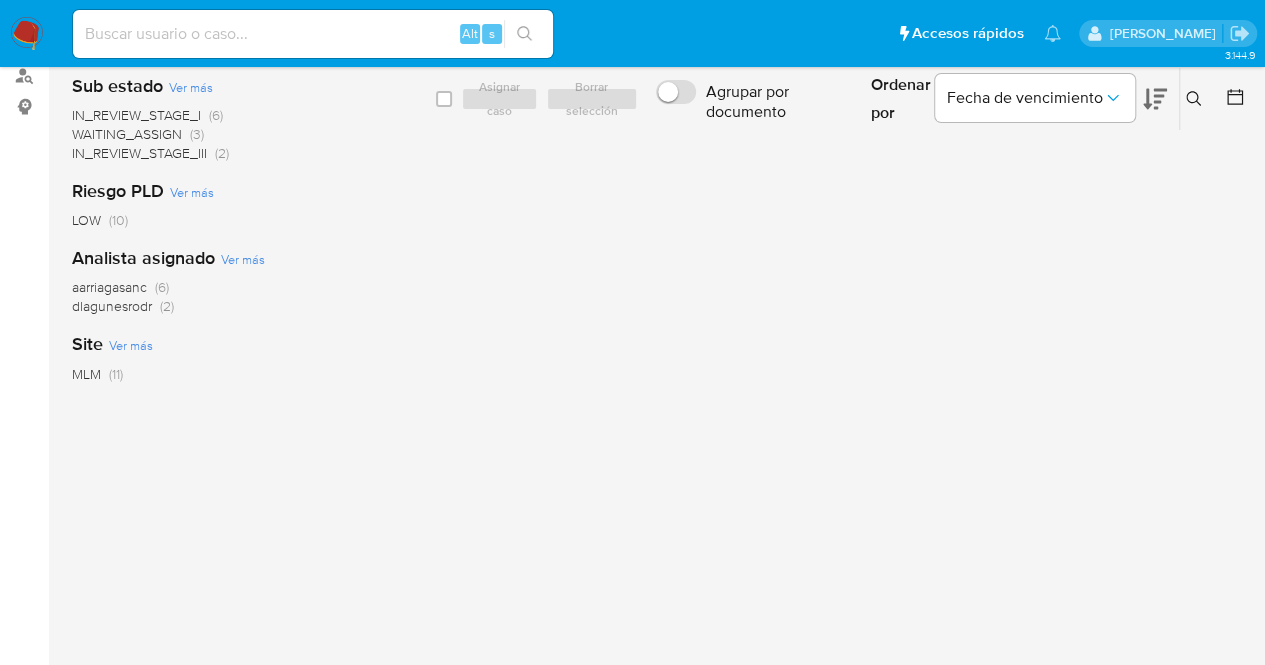 scroll, scrollTop: 0, scrollLeft: 0, axis: both 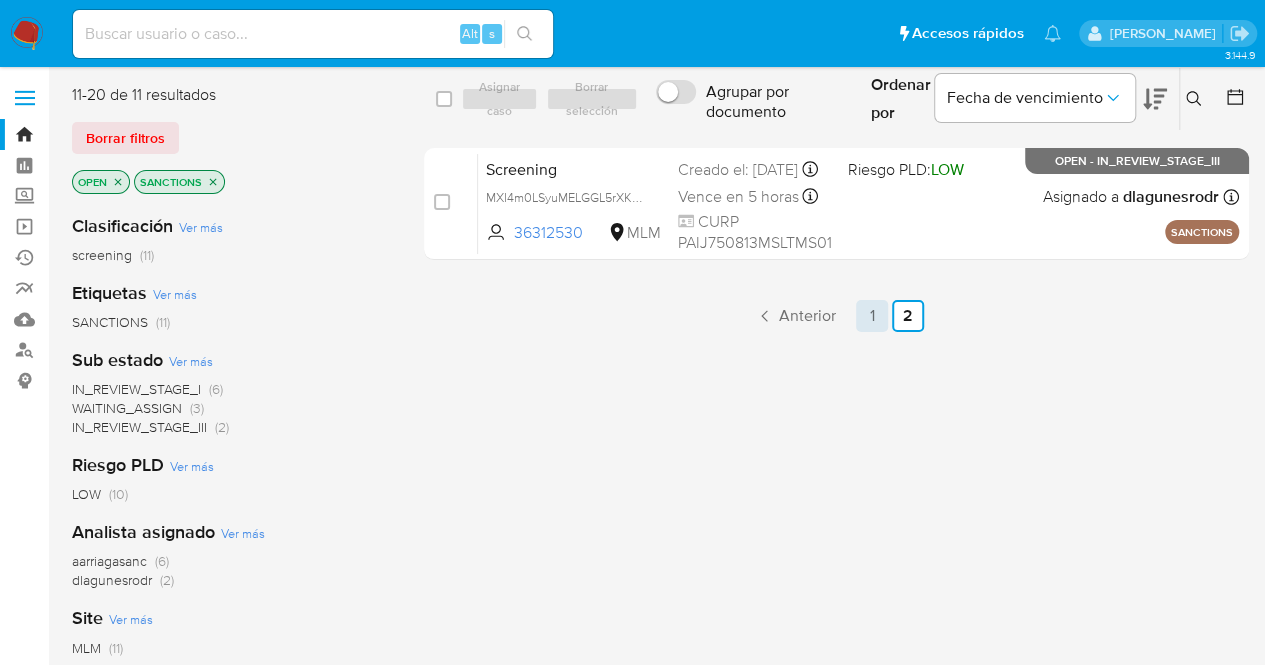 click on "1" at bounding box center (872, 316) 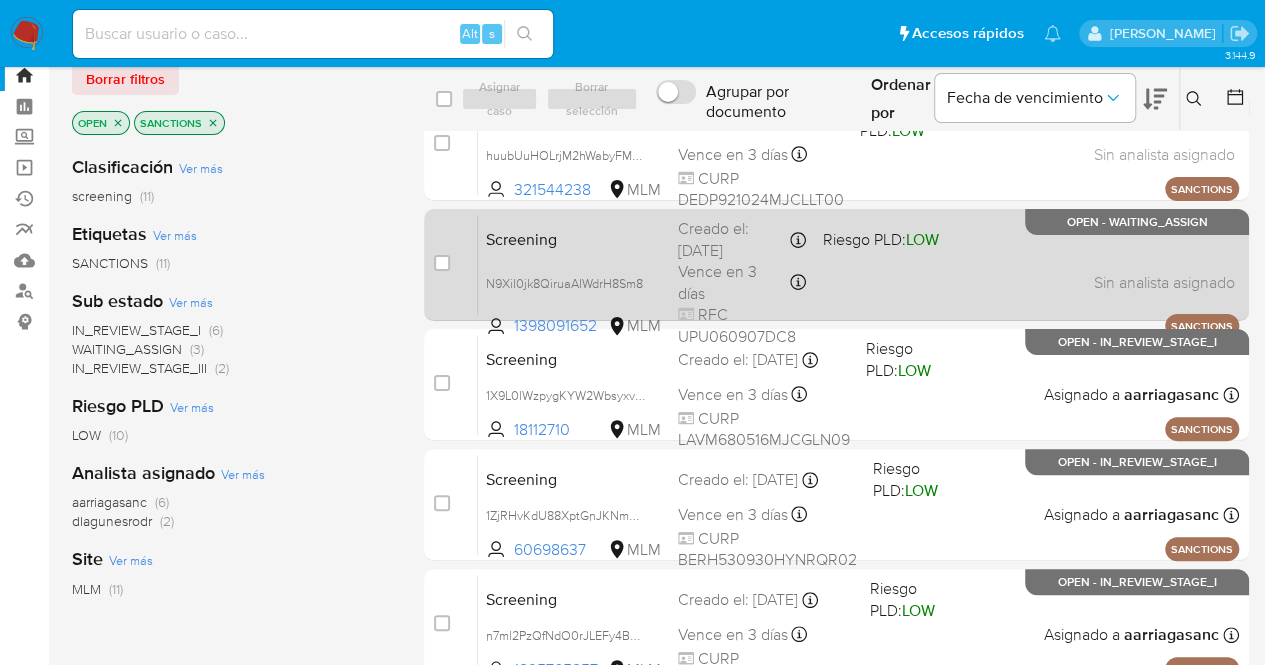 scroll, scrollTop: 0, scrollLeft: 0, axis: both 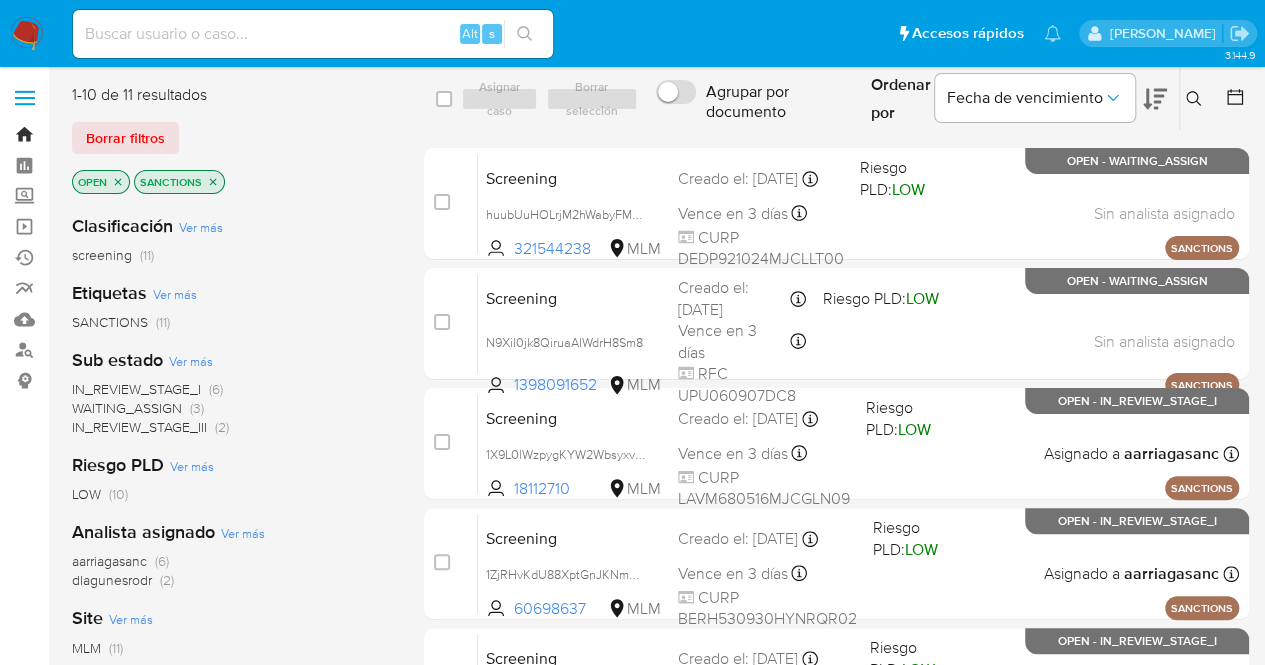 click on "Bandeja" at bounding box center [119, 134] 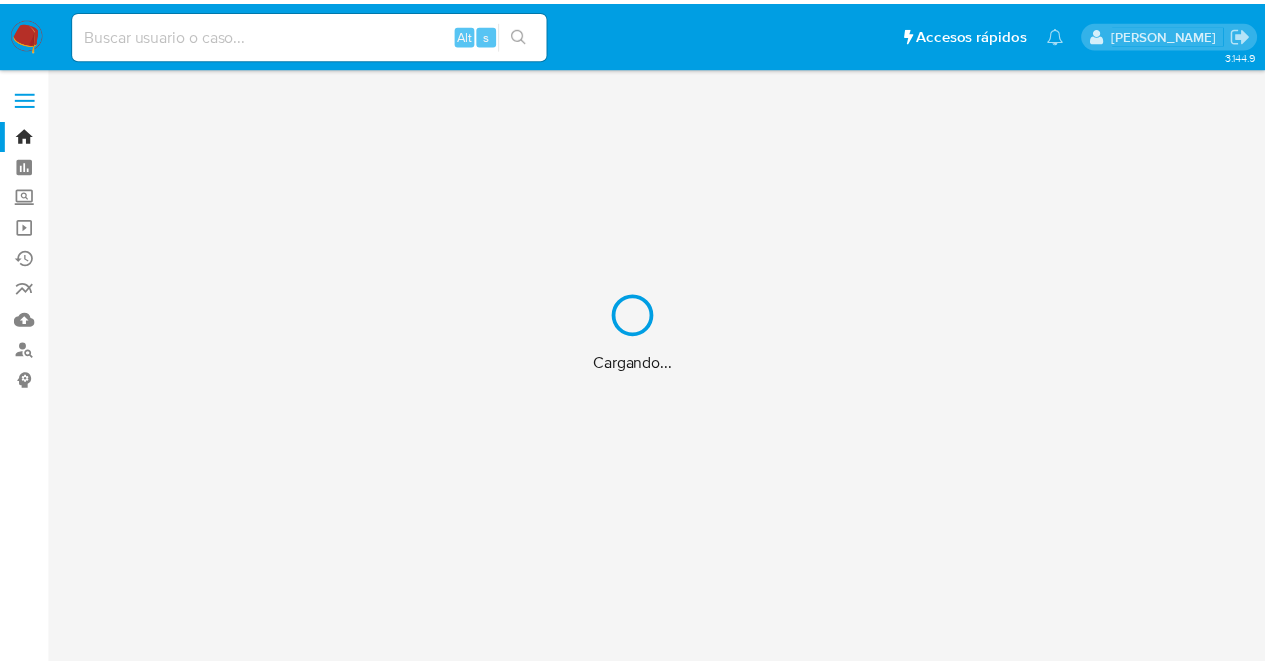 scroll, scrollTop: 0, scrollLeft: 0, axis: both 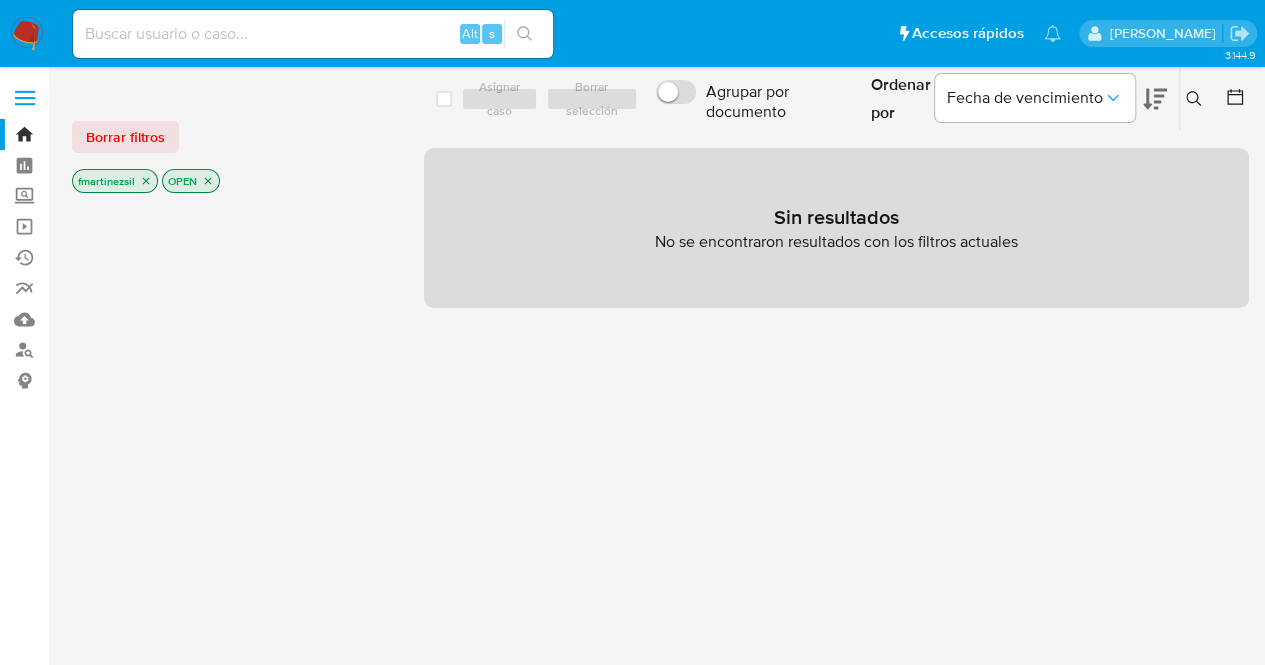 click at bounding box center (25, 98) 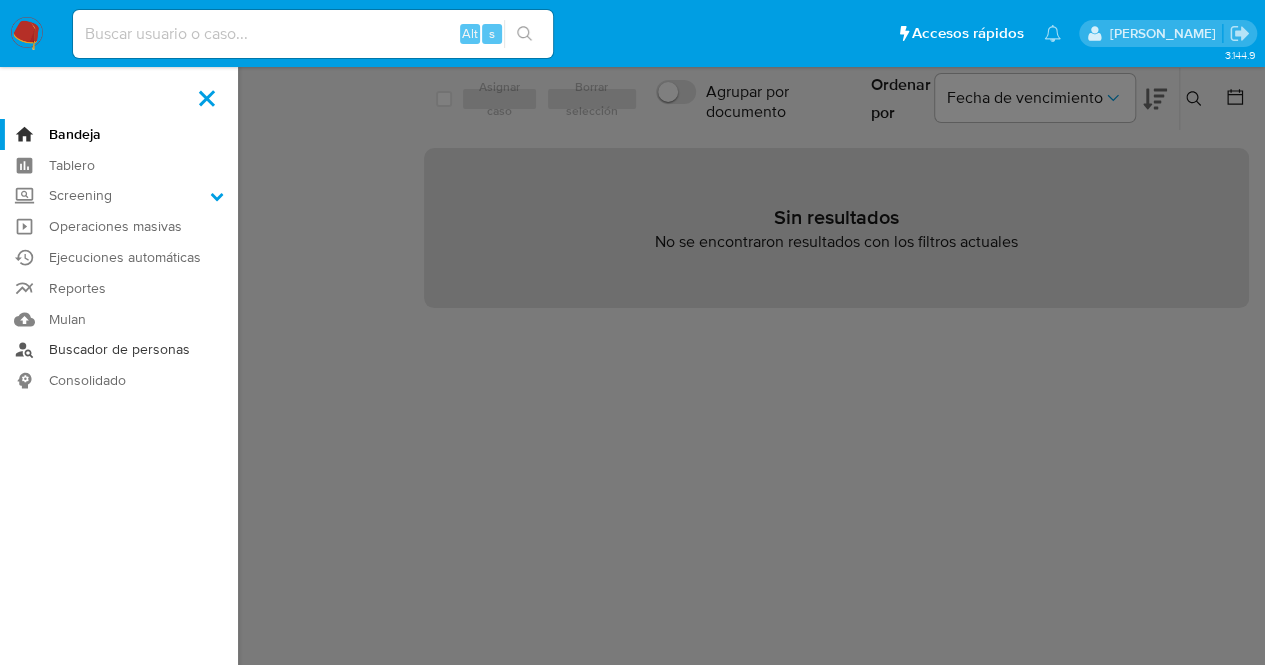 click on "Buscador de personas" at bounding box center (119, 350) 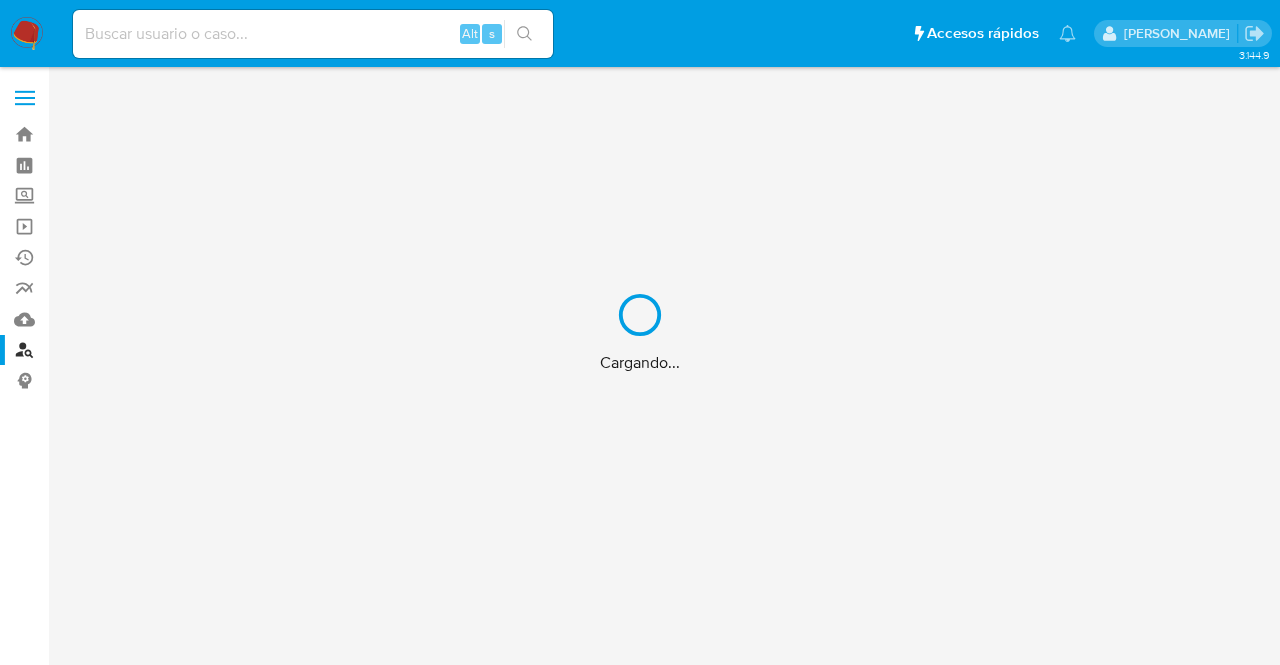 scroll, scrollTop: 0, scrollLeft: 0, axis: both 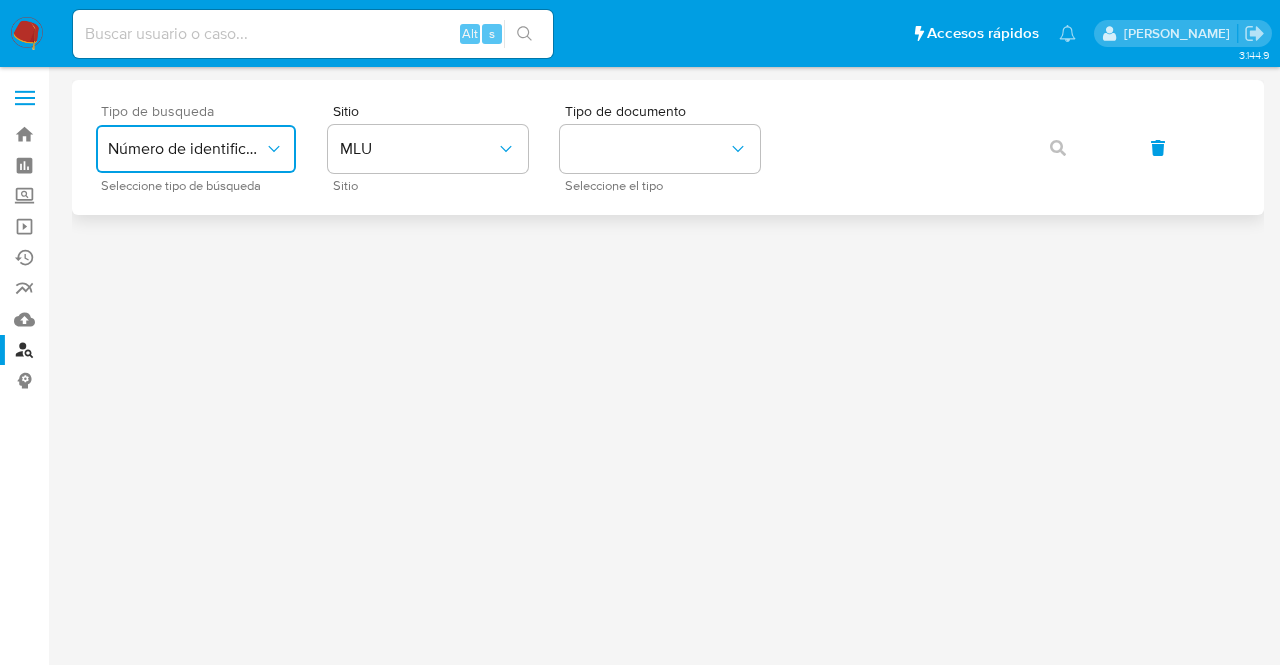 click on "Número de identificación" at bounding box center (186, 149) 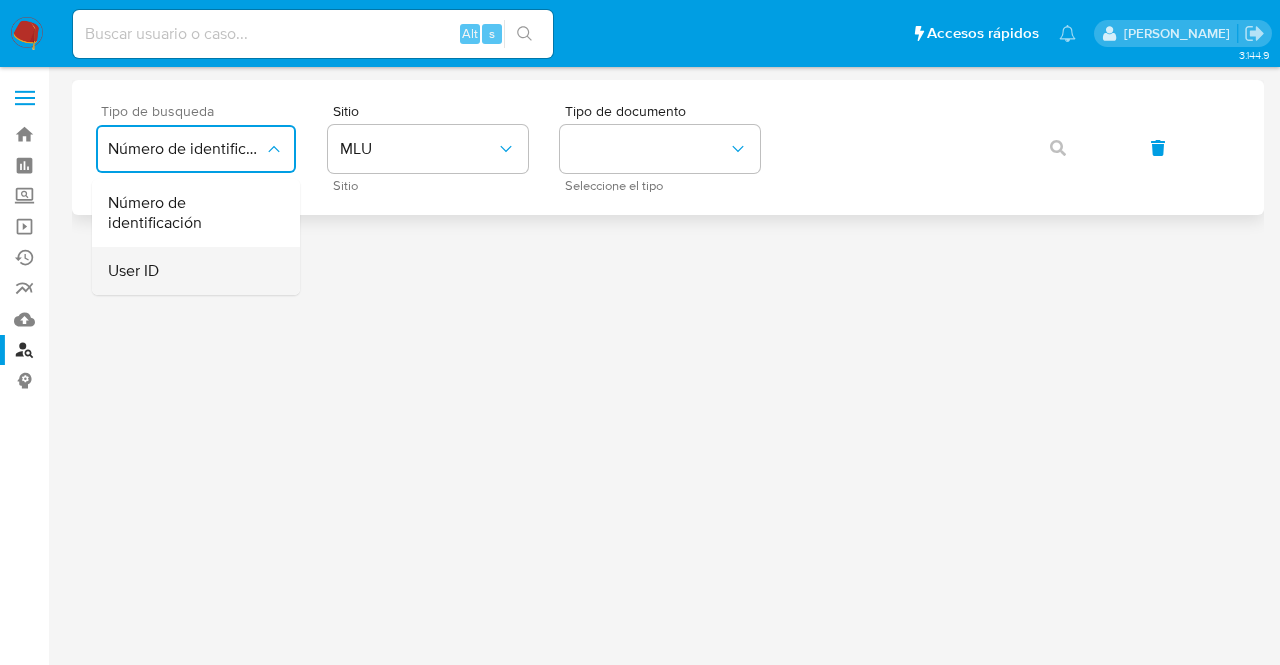 click on "User ID" at bounding box center (190, 271) 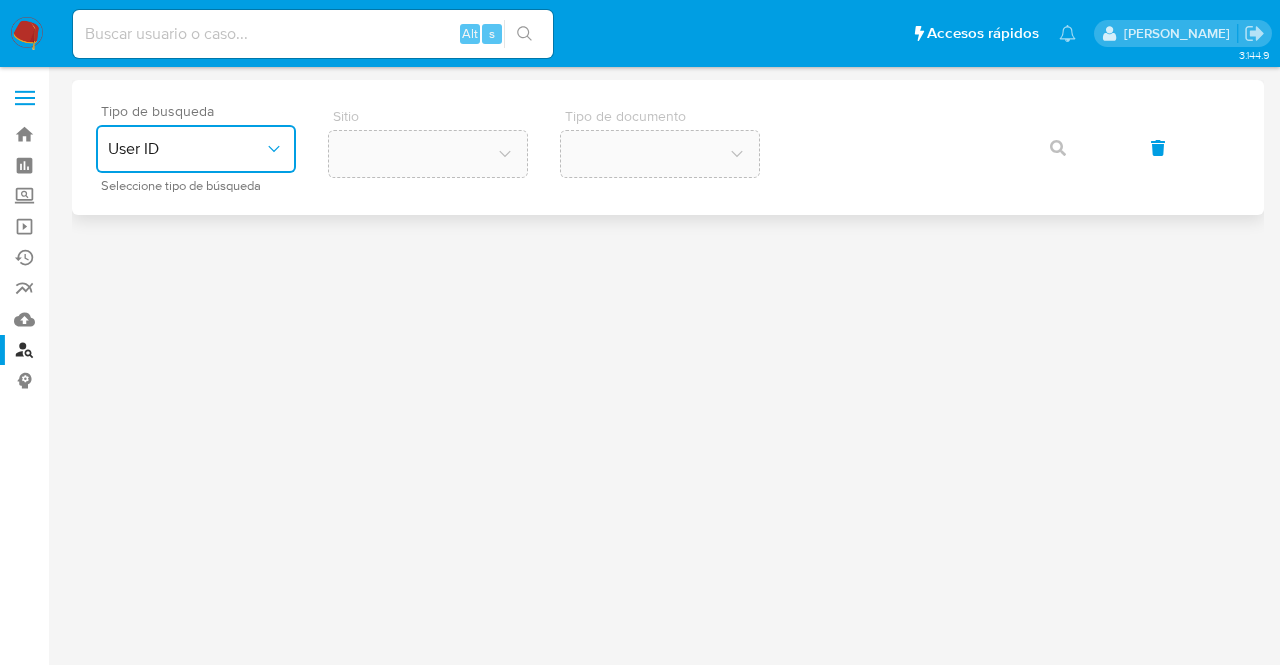 click on "User ID" at bounding box center [186, 149] 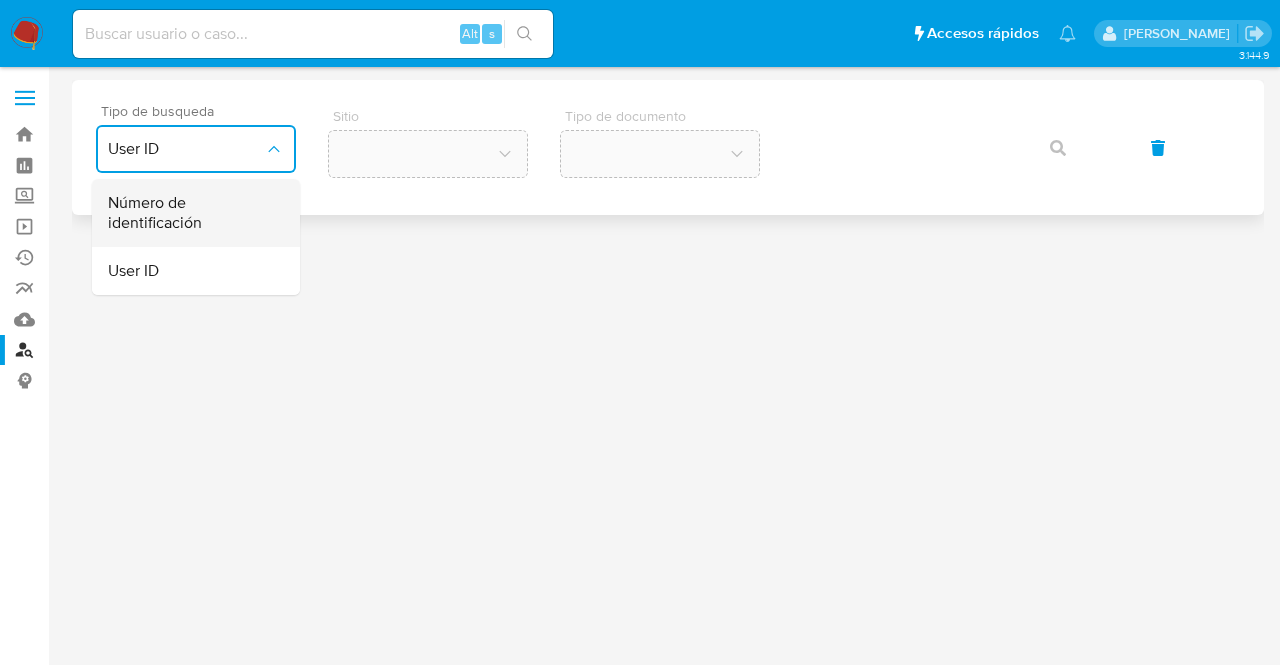 click on "Número de identificación" at bounding box center (190, 213) 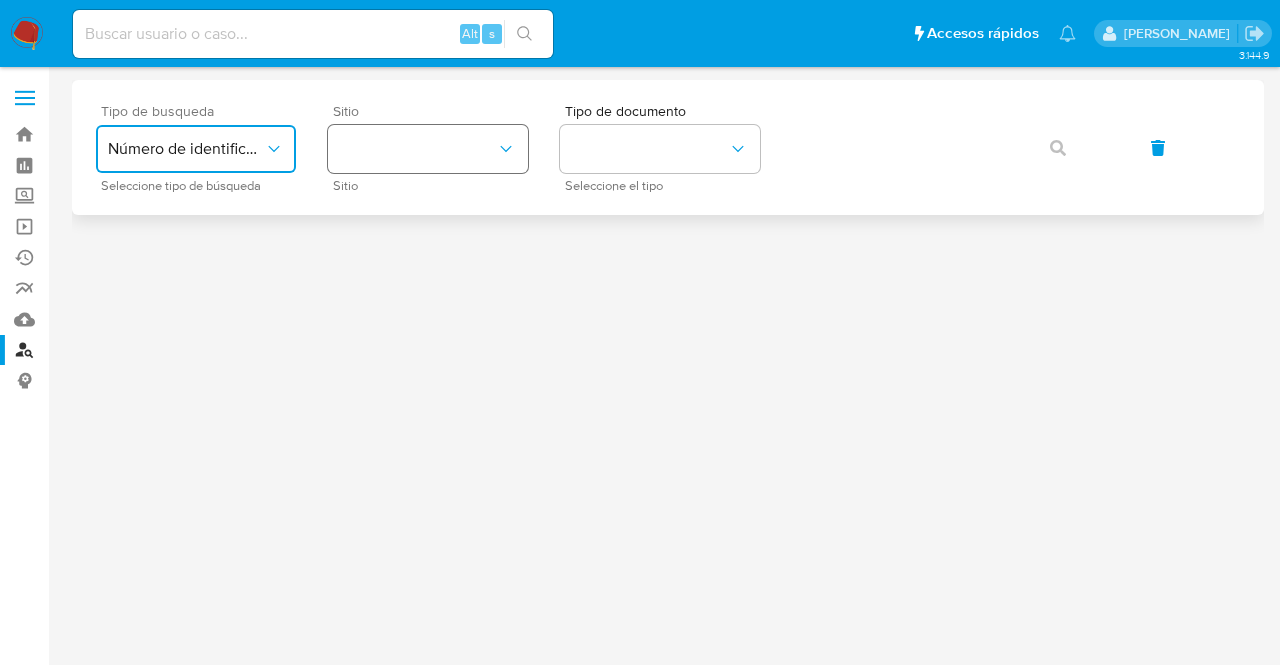 click at bounding box center (428, 149) 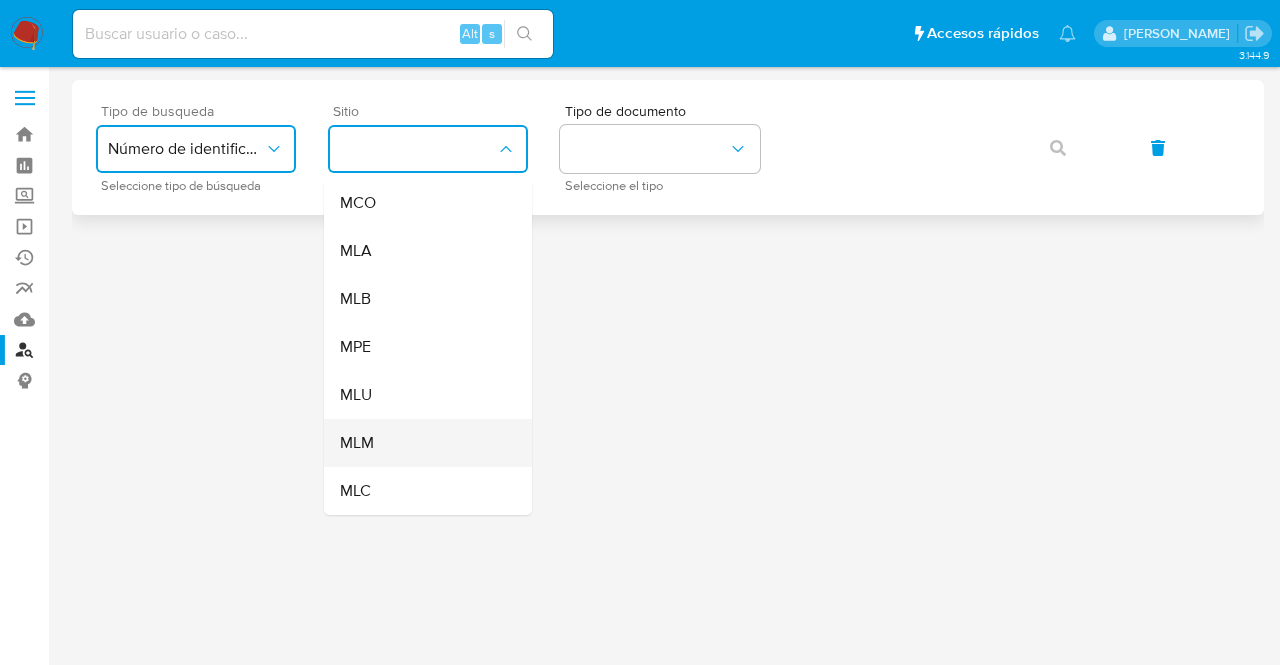 click on "MLM" at bounding box center (422, 443) 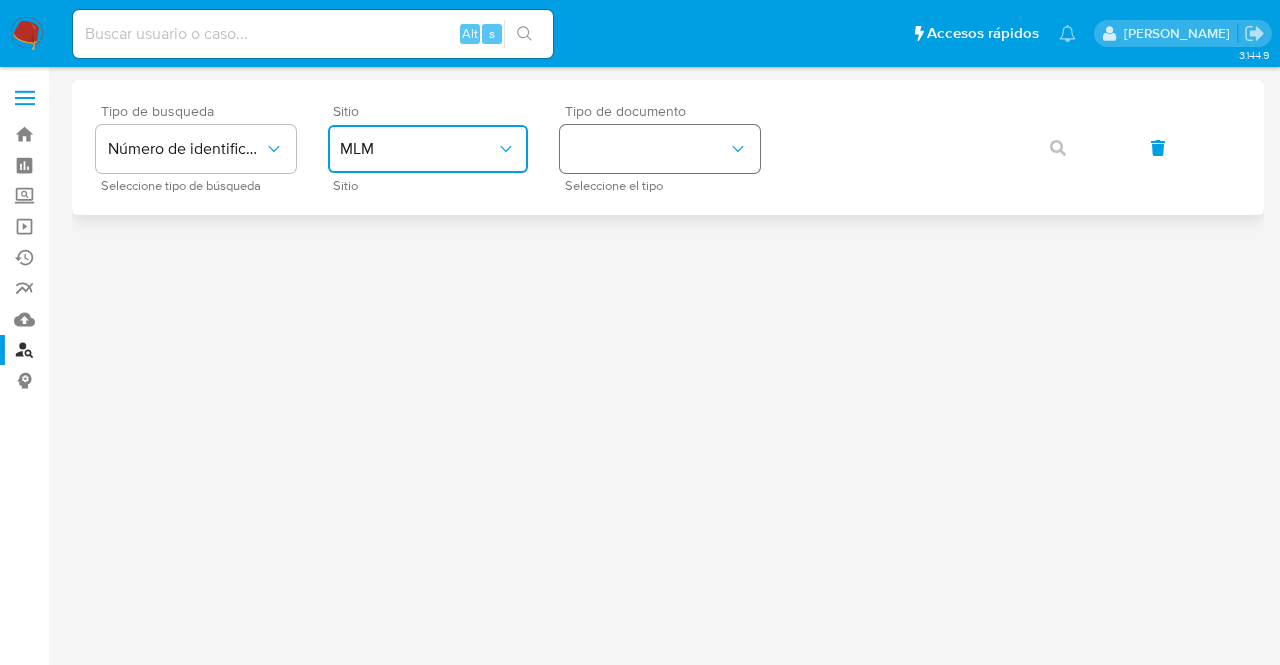 click at bounding box center [660, 149] 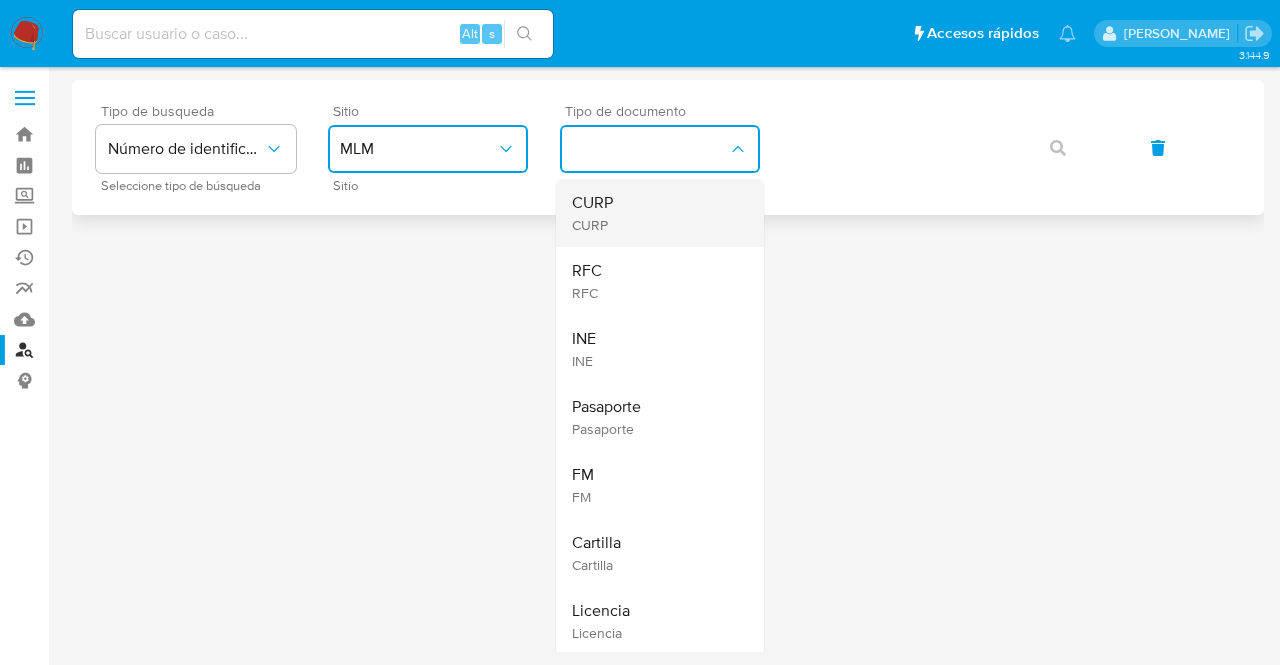 click on "CURP CURP" at bounding box center [654, 213] 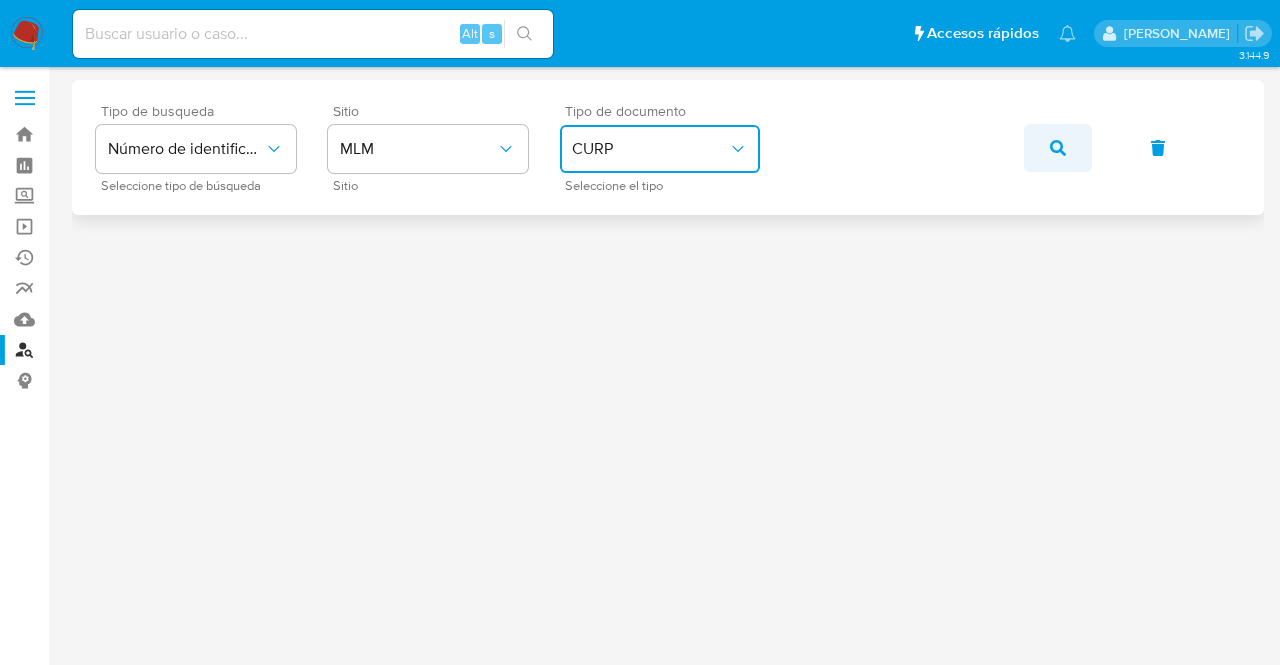click 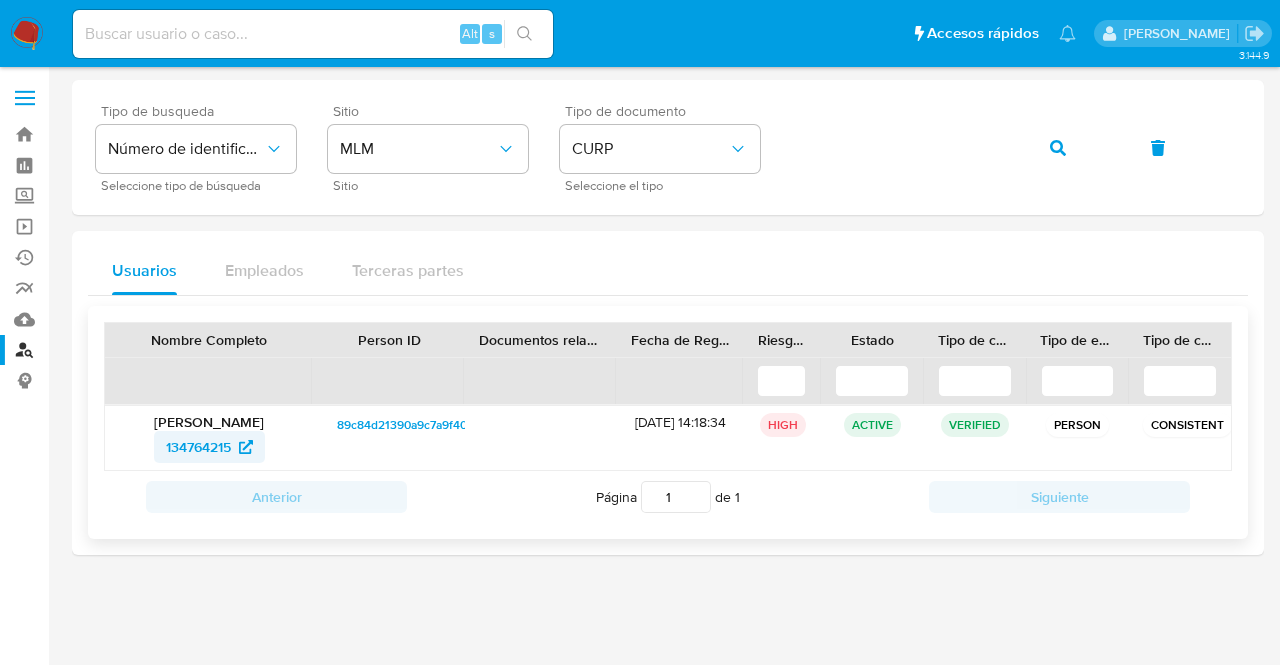 click on "134764215" at bounding box center (198, 447) 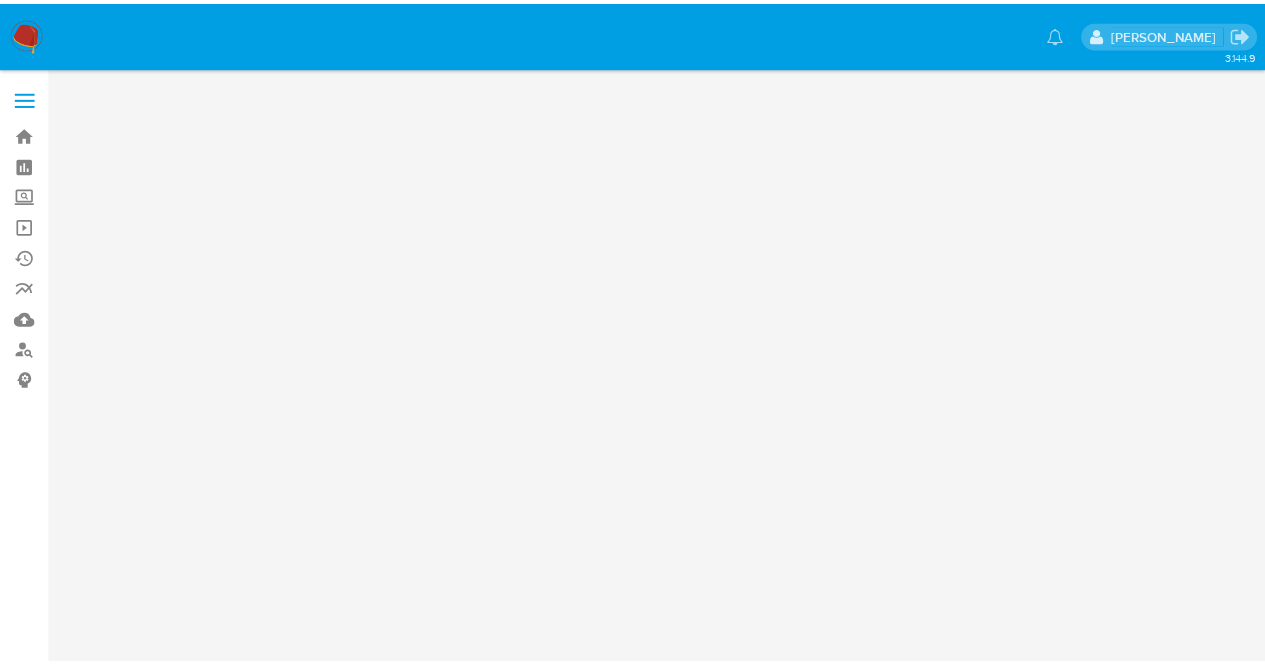scroll, scrollTop: 0, scrollLeft: 0, axis: both 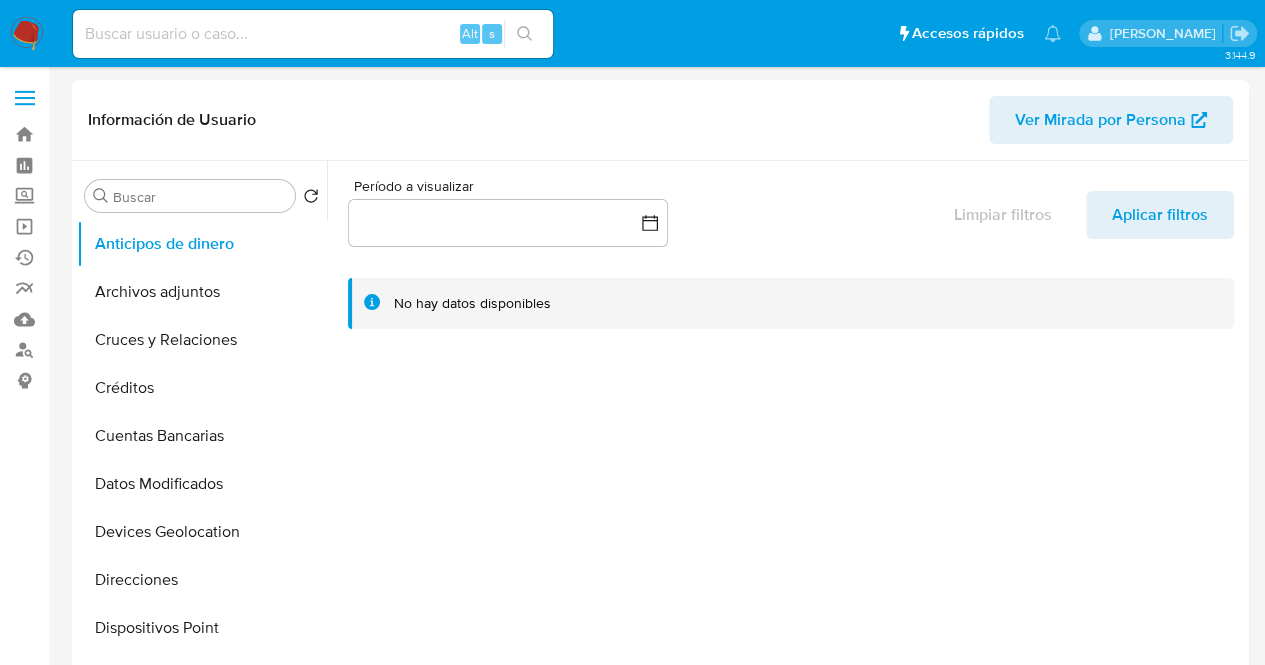 select on "10" 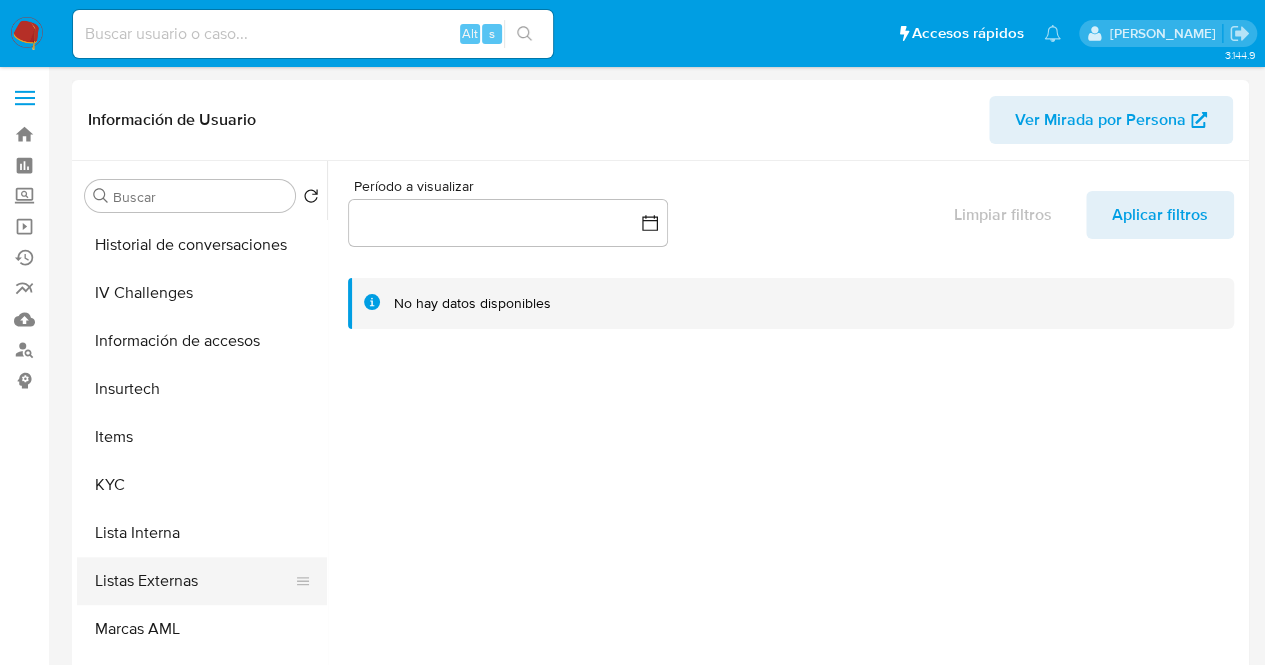 scroll, scrollTop: 797, scrollLeft: 0, axis: vertical 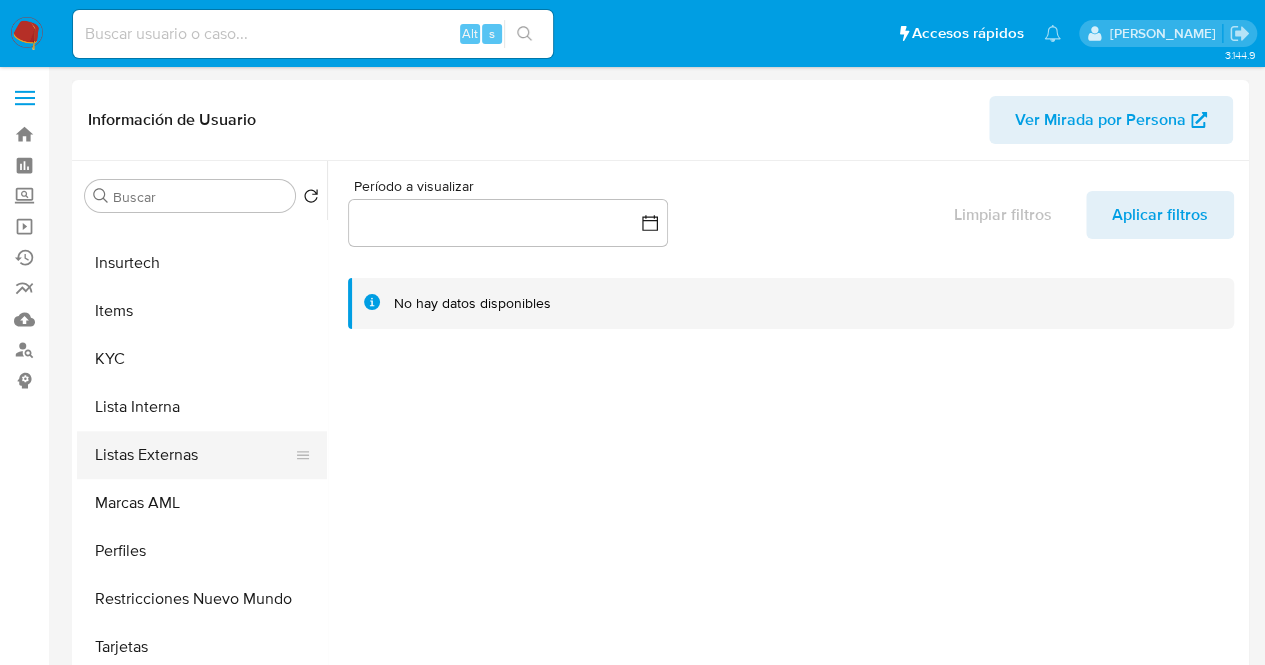 click on "Restricciones Nuevo Mundo" at bounding box center [202, 599] 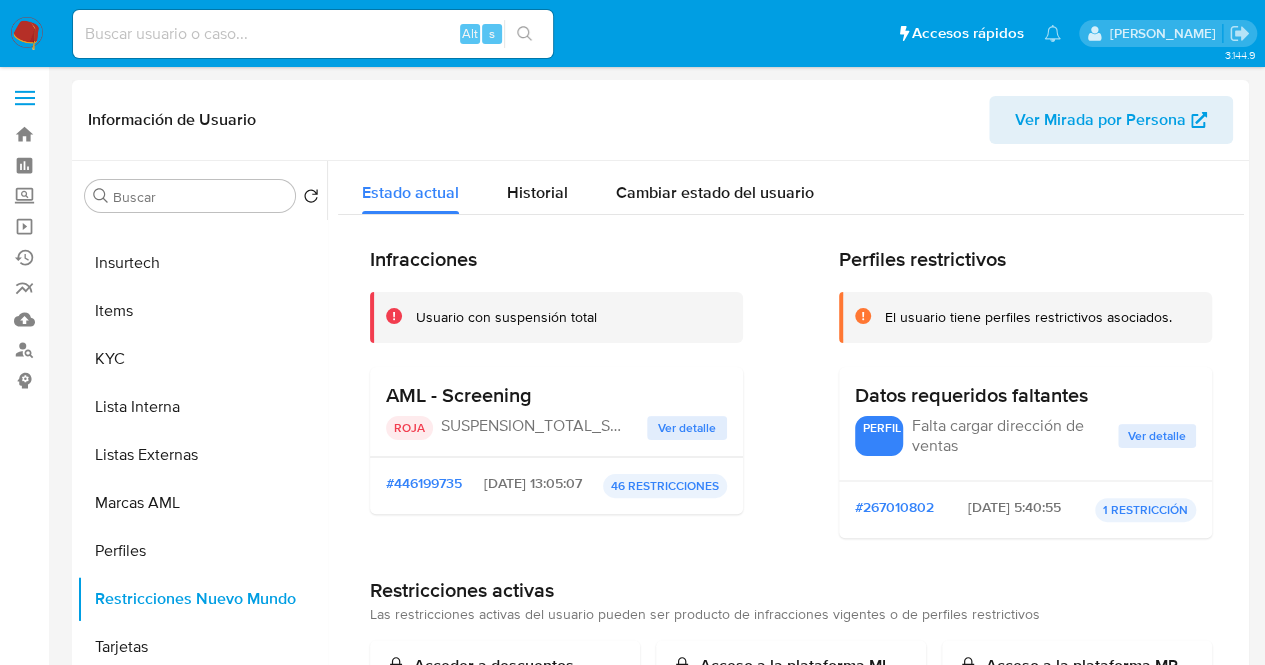 click on "Ver detalle" at bounding box center (687, 428) 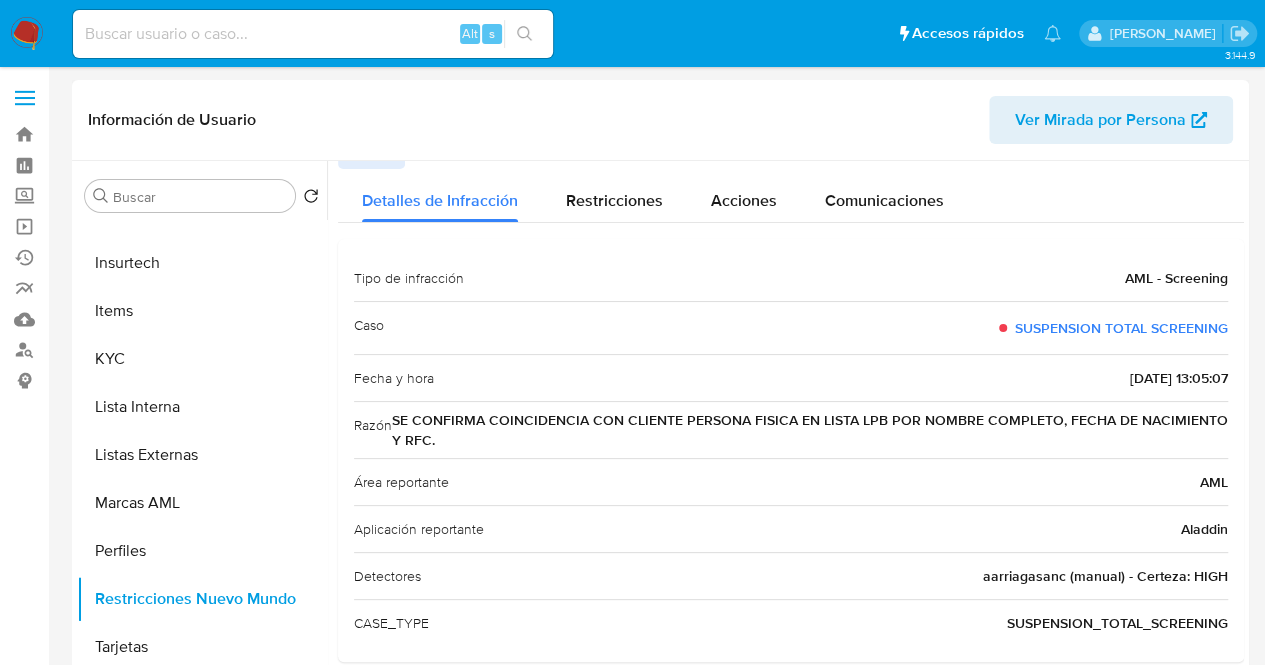 scroll, scrollTop: 36, scrollLeft: 0, axis: vertical 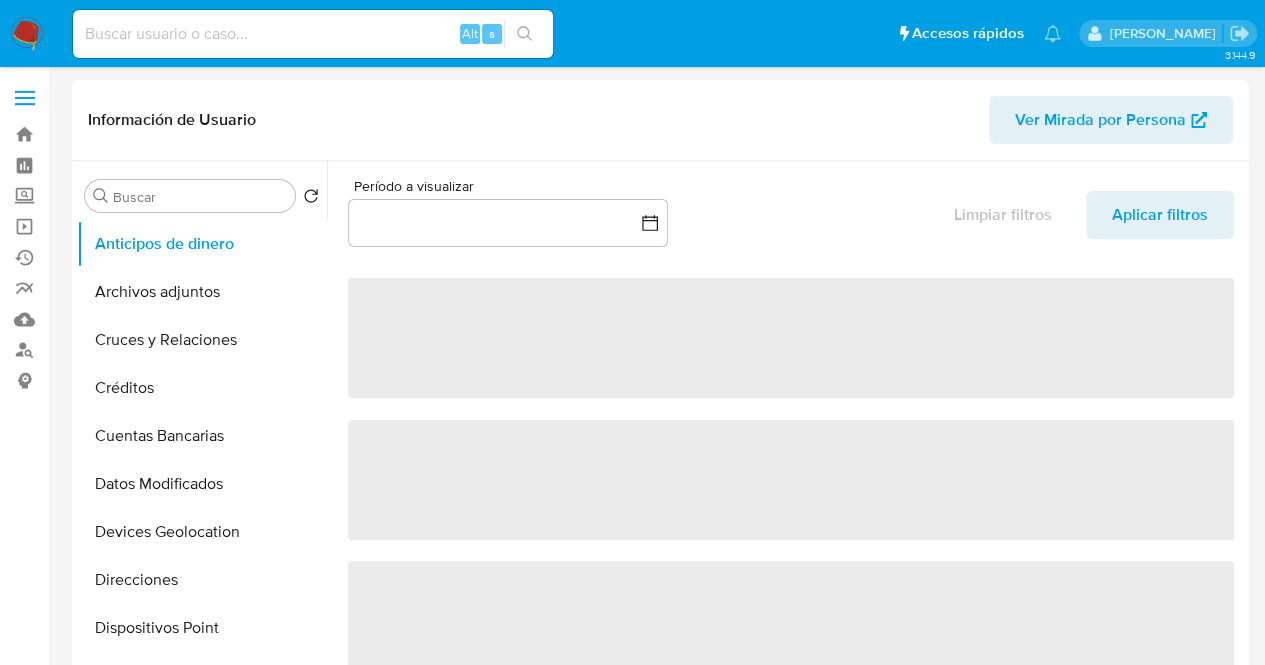 select on "10" 